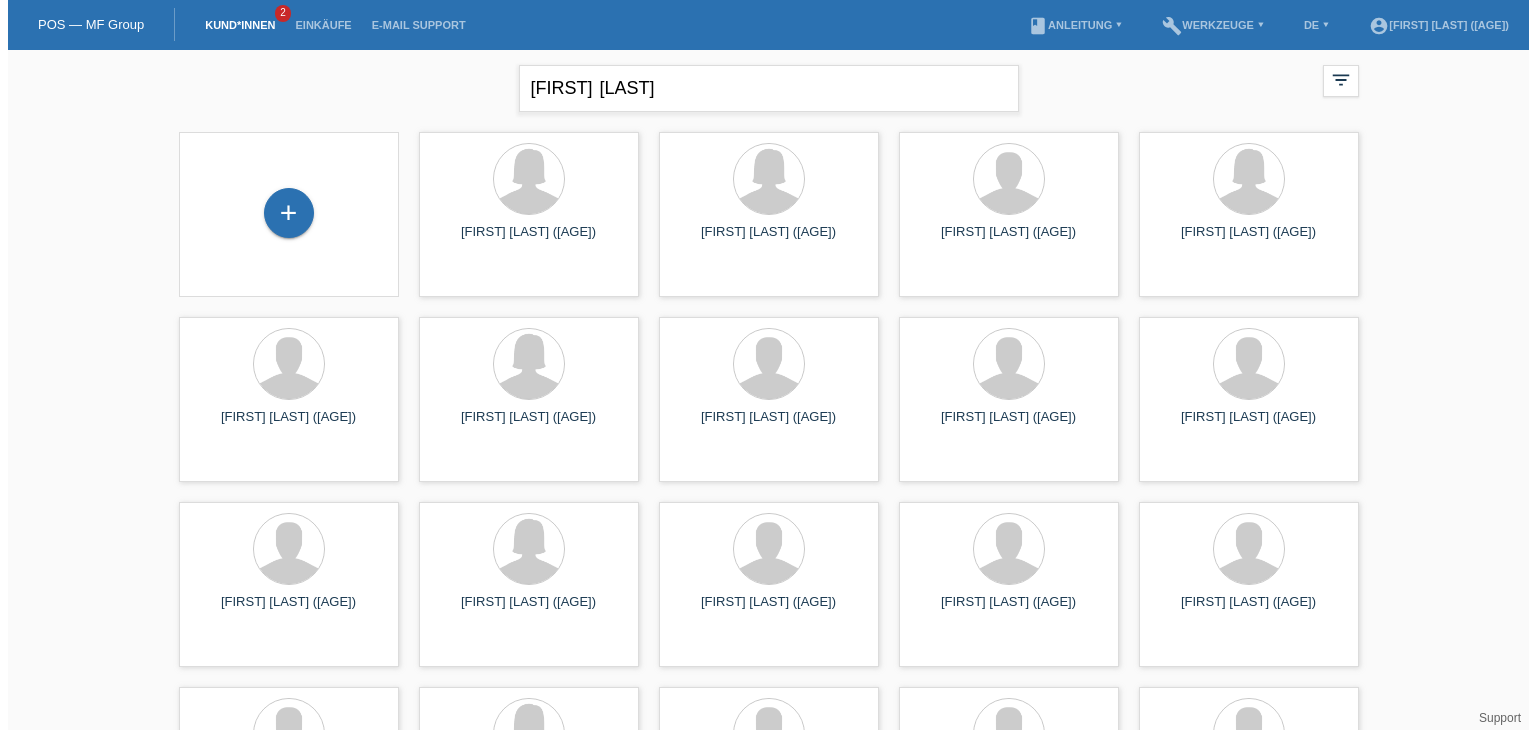 scroll, scrollTop: 0, scrollLeft: 0, axis: both 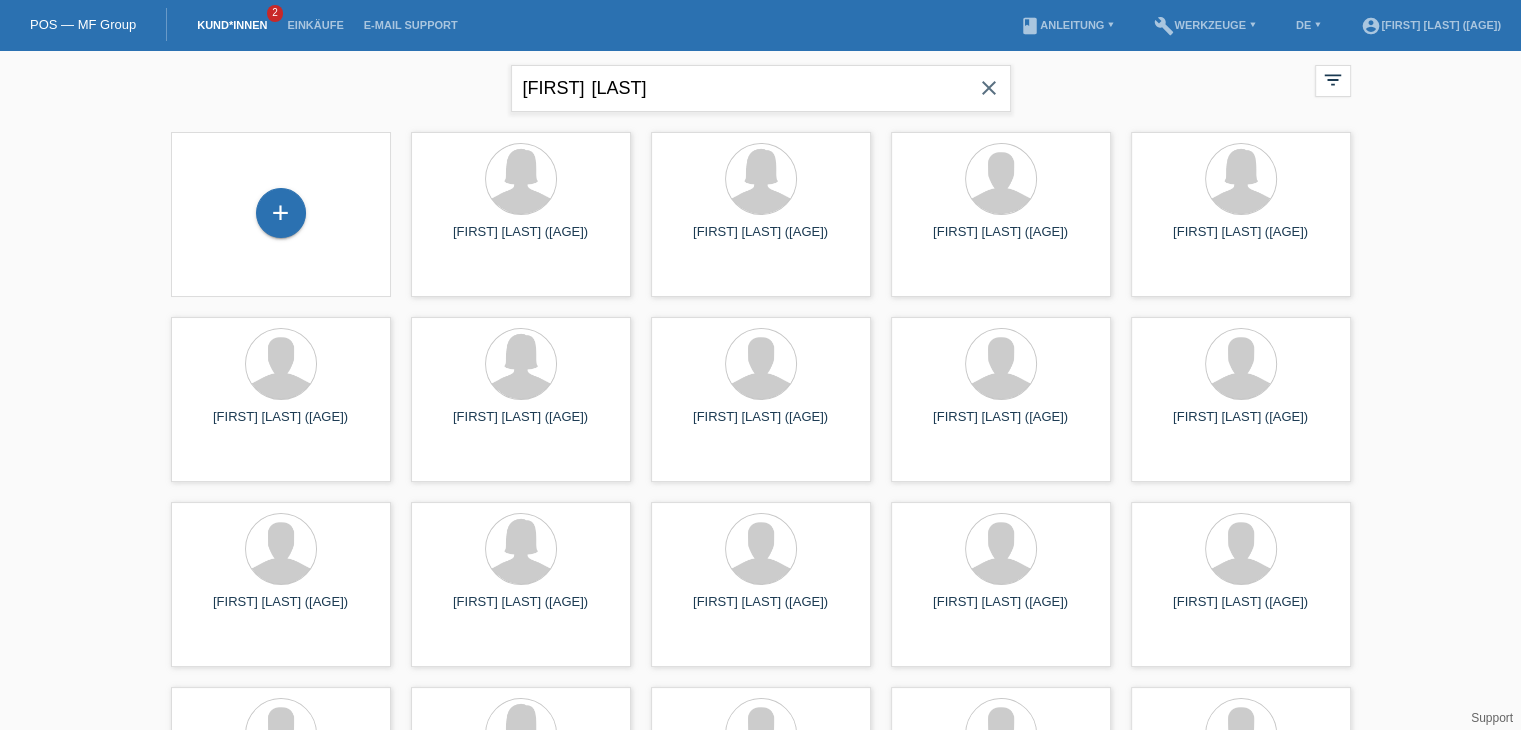 click on "[FIRST]	[LAST]" at bounding box center (761, 88) 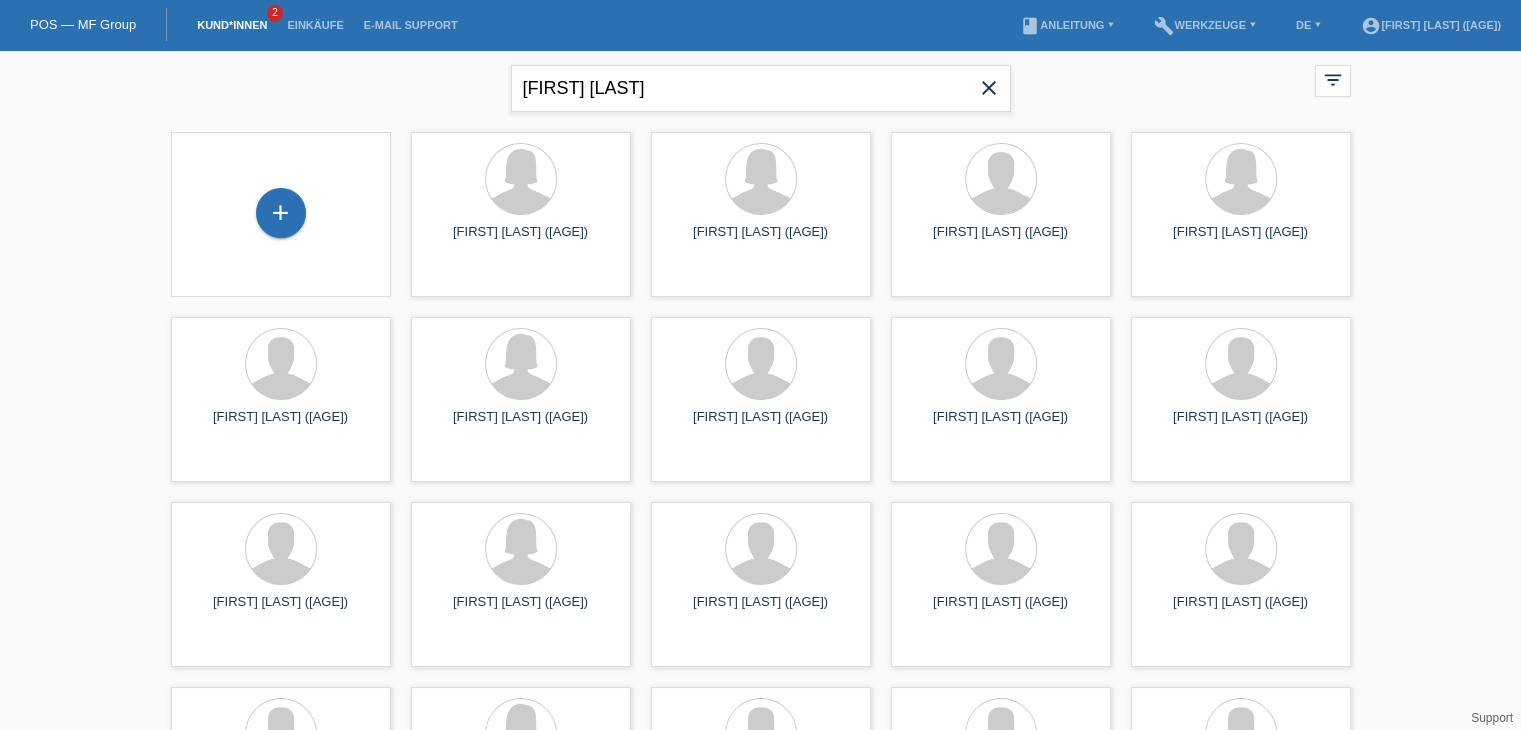 type on "[FIRST] [LAST]" 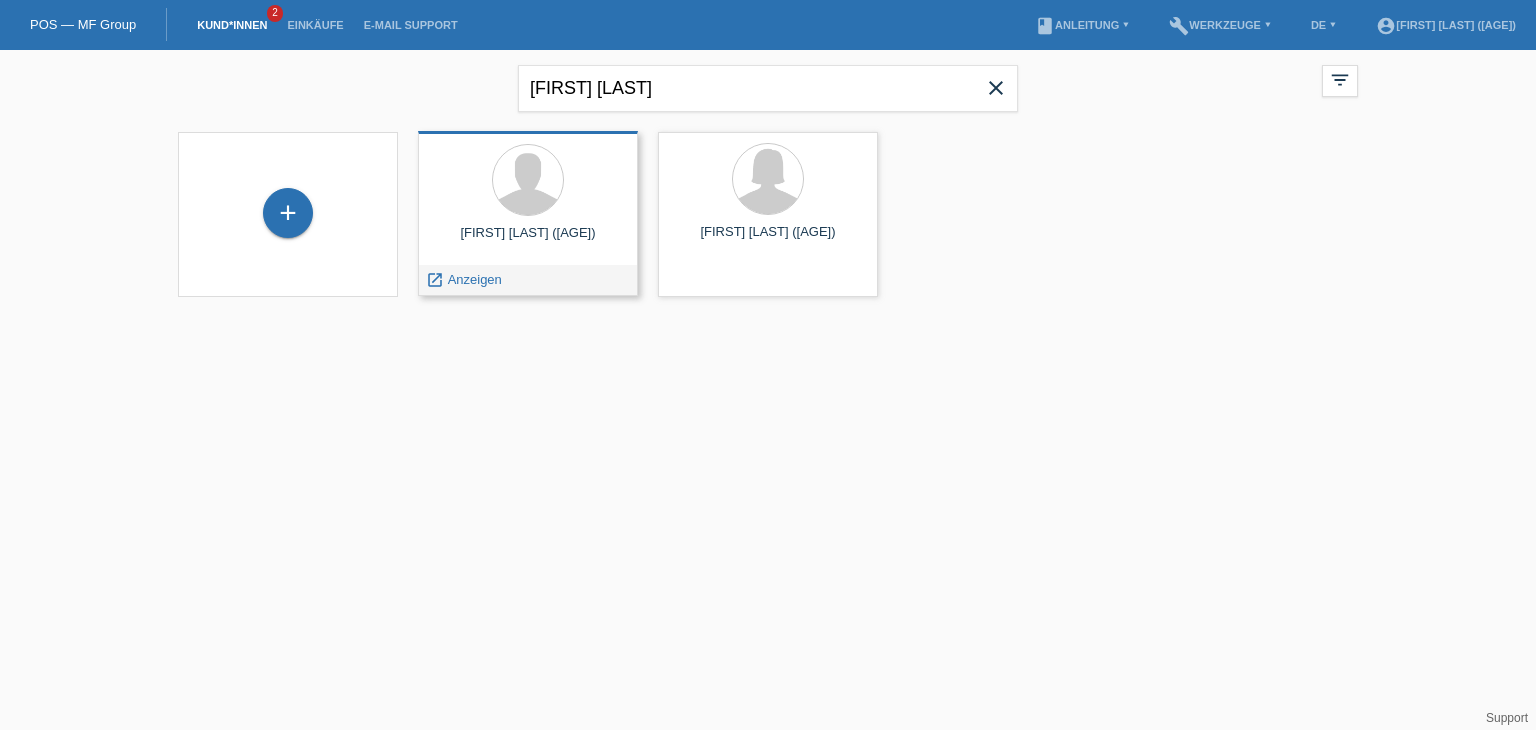 click on "Anzeigen" at bounding box center [475, 279] 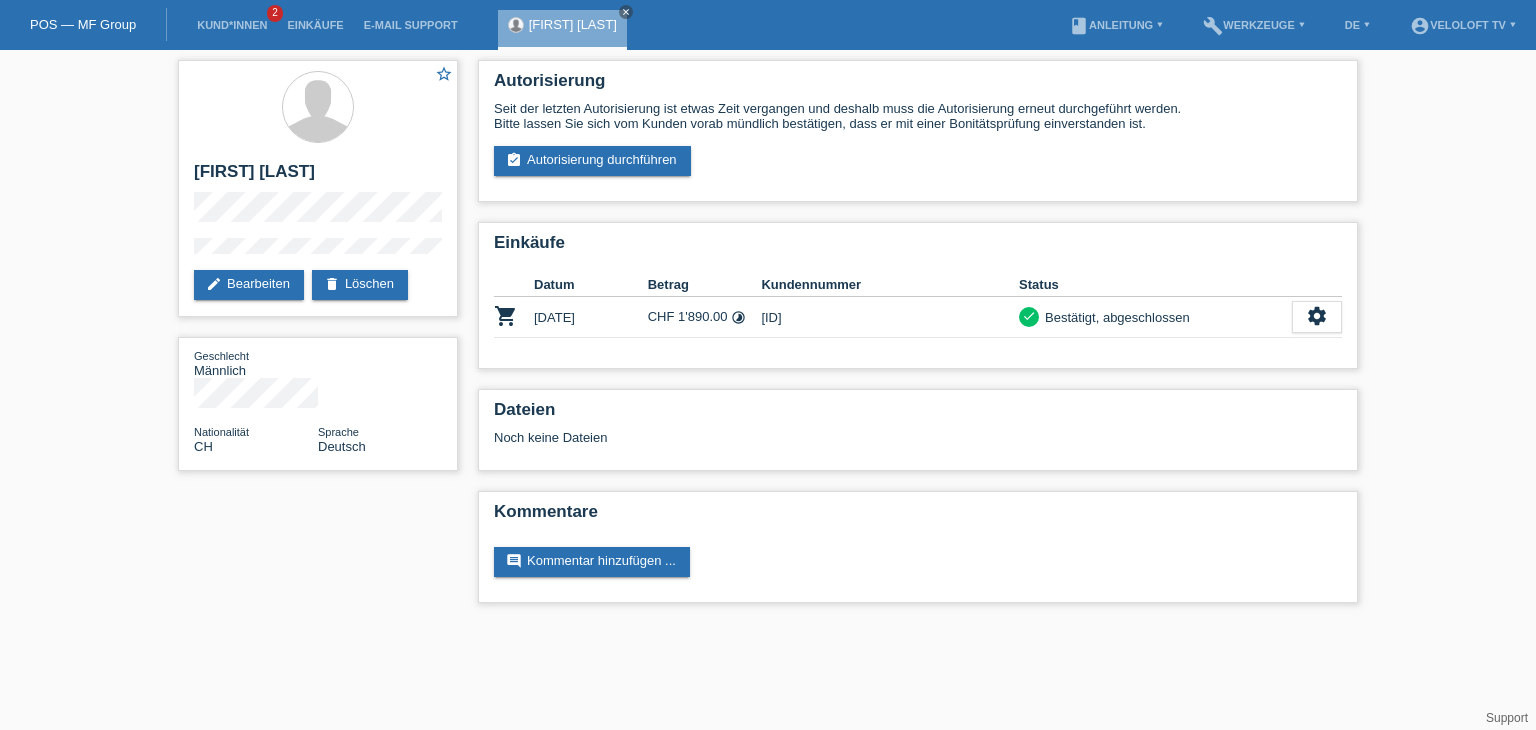 scroll, scrollTop: 0, scrollLeft: 0, axis: both 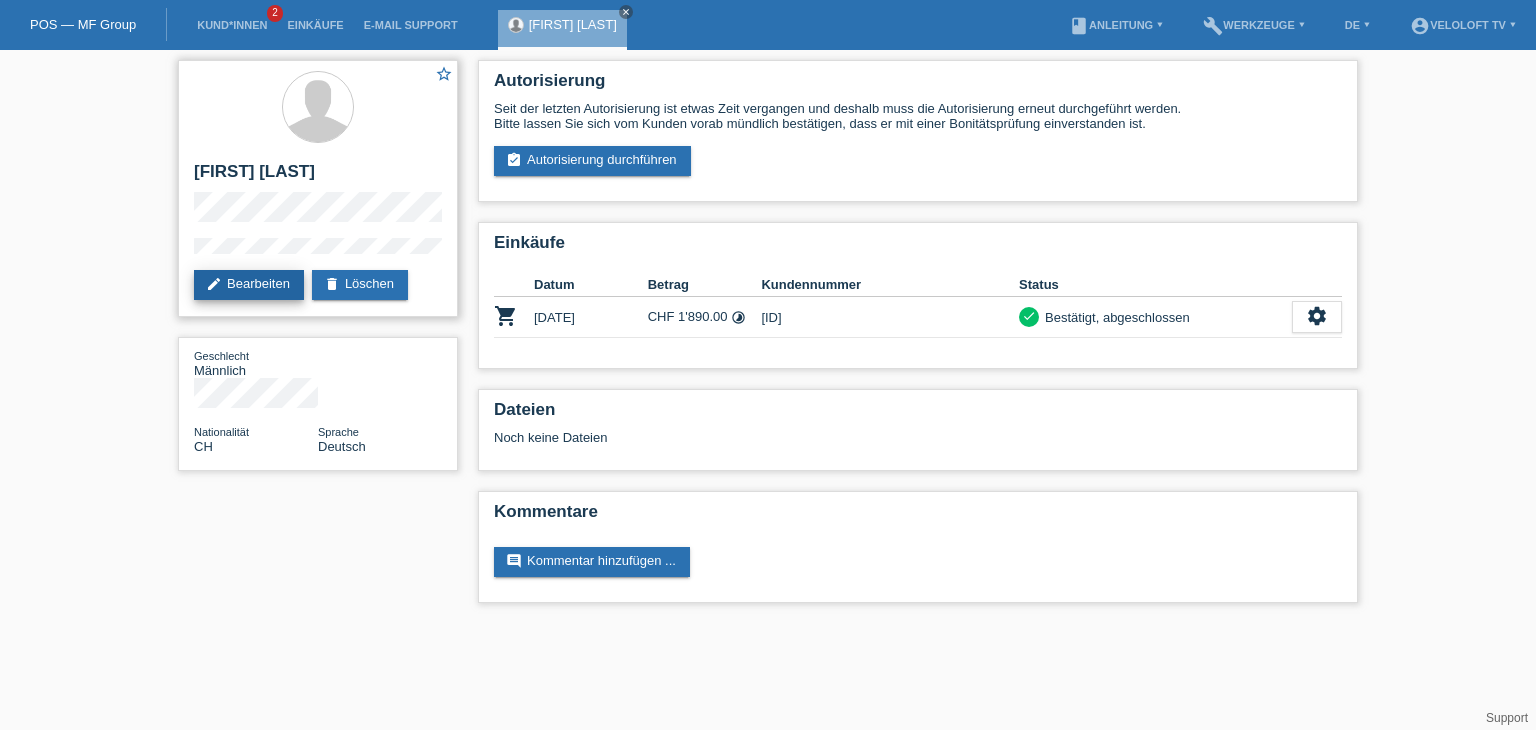 click on "edit  Bearbeiten" at bounding box center [249, 285] 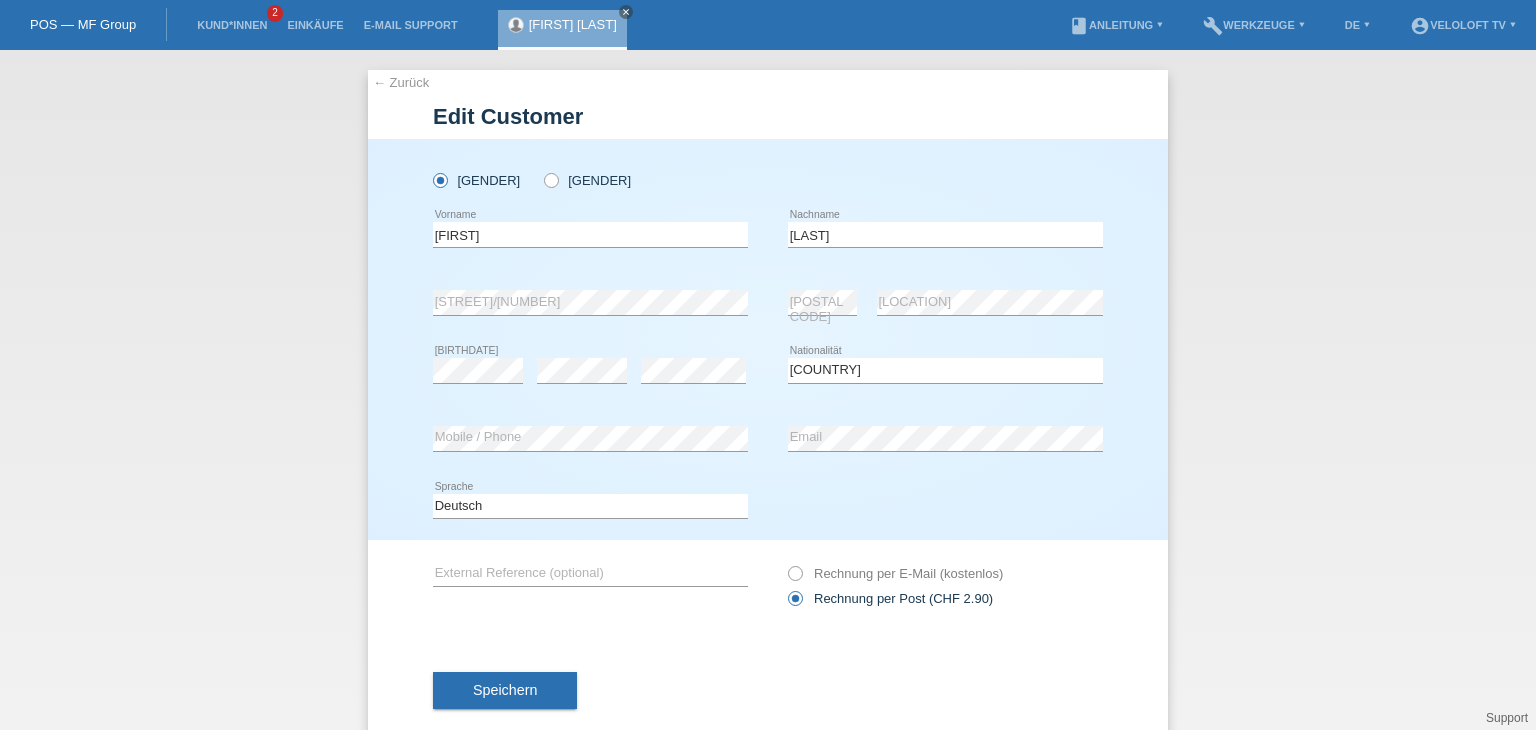 select on "CH" 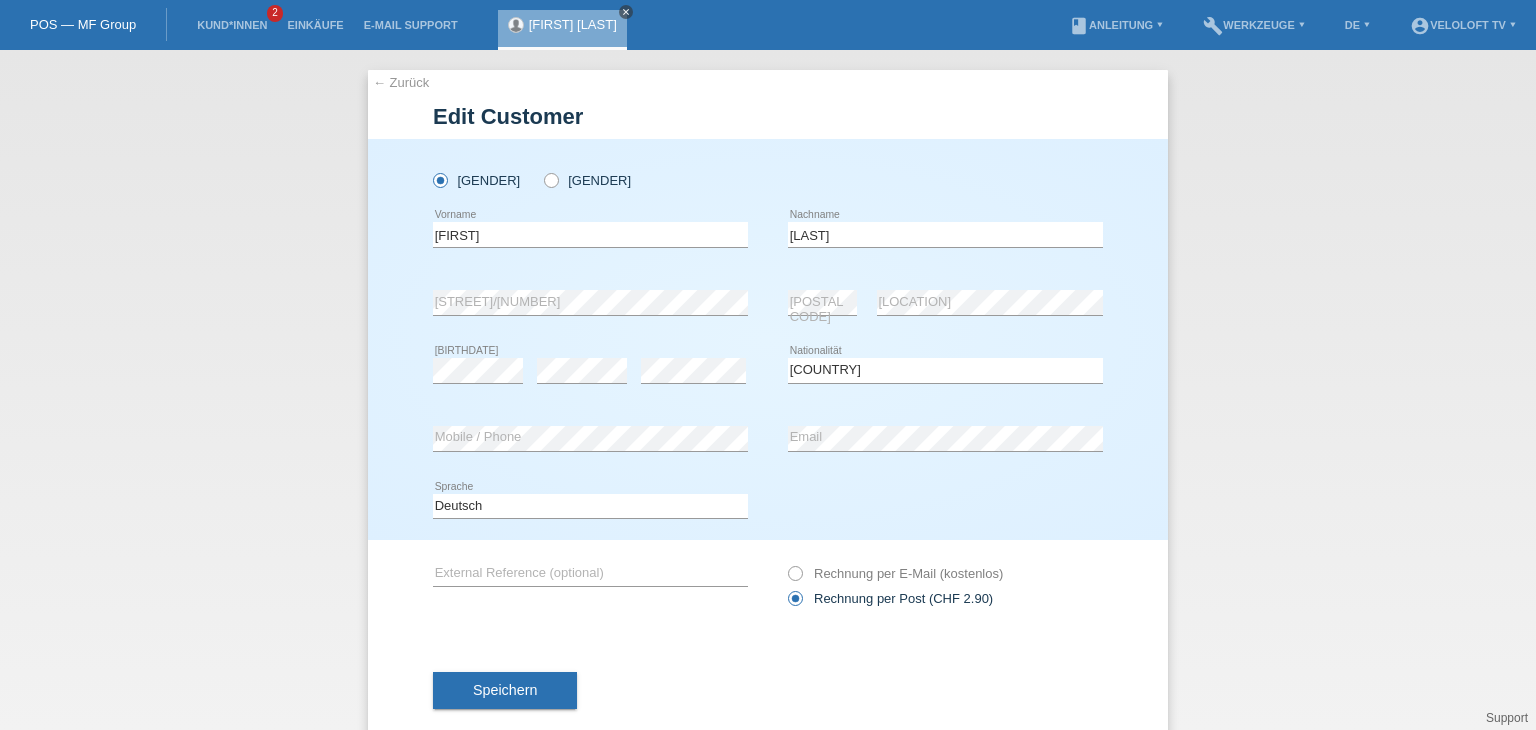 click on "close" at bounding box center (626, 12) 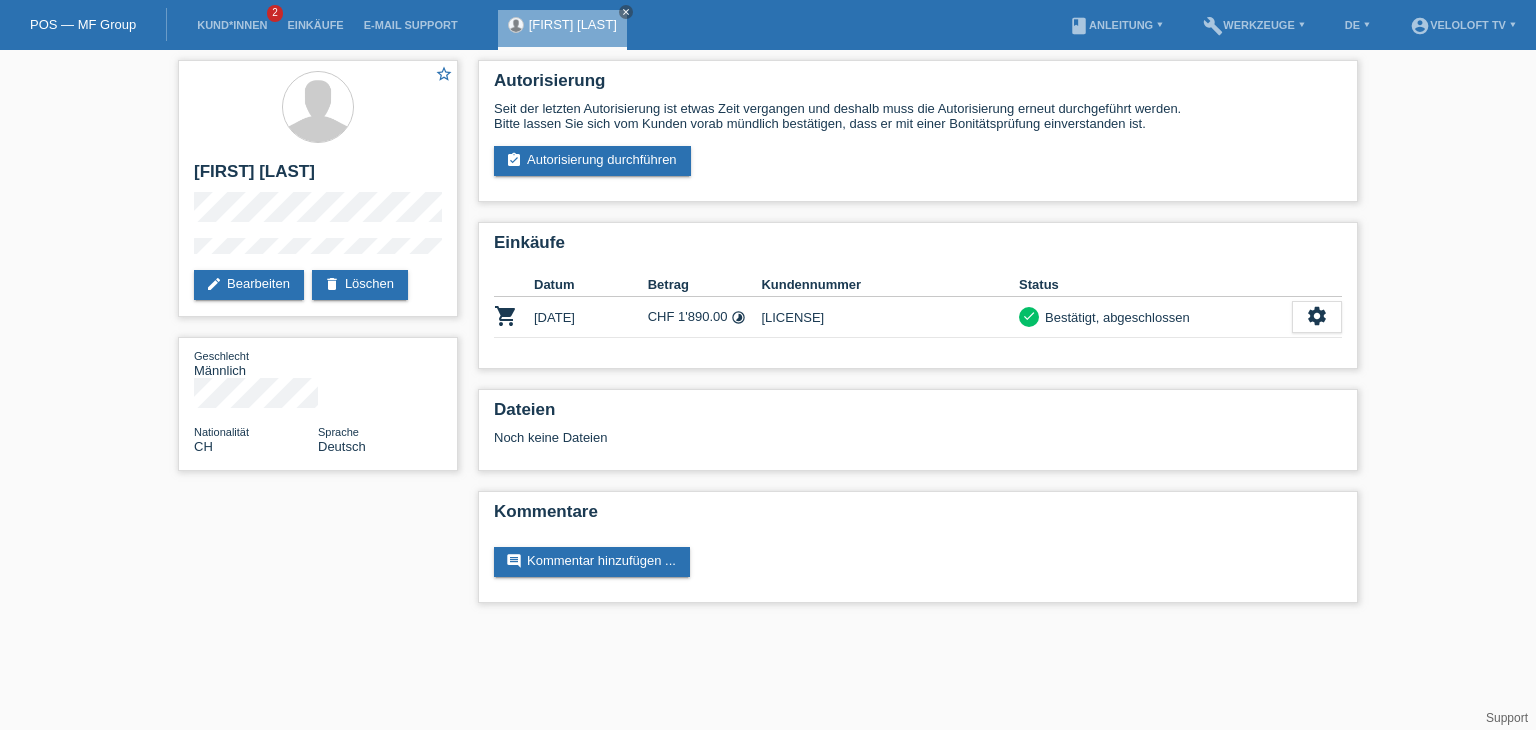 scroll, scrollTop: 0, scrollLeft: 0, axis: both 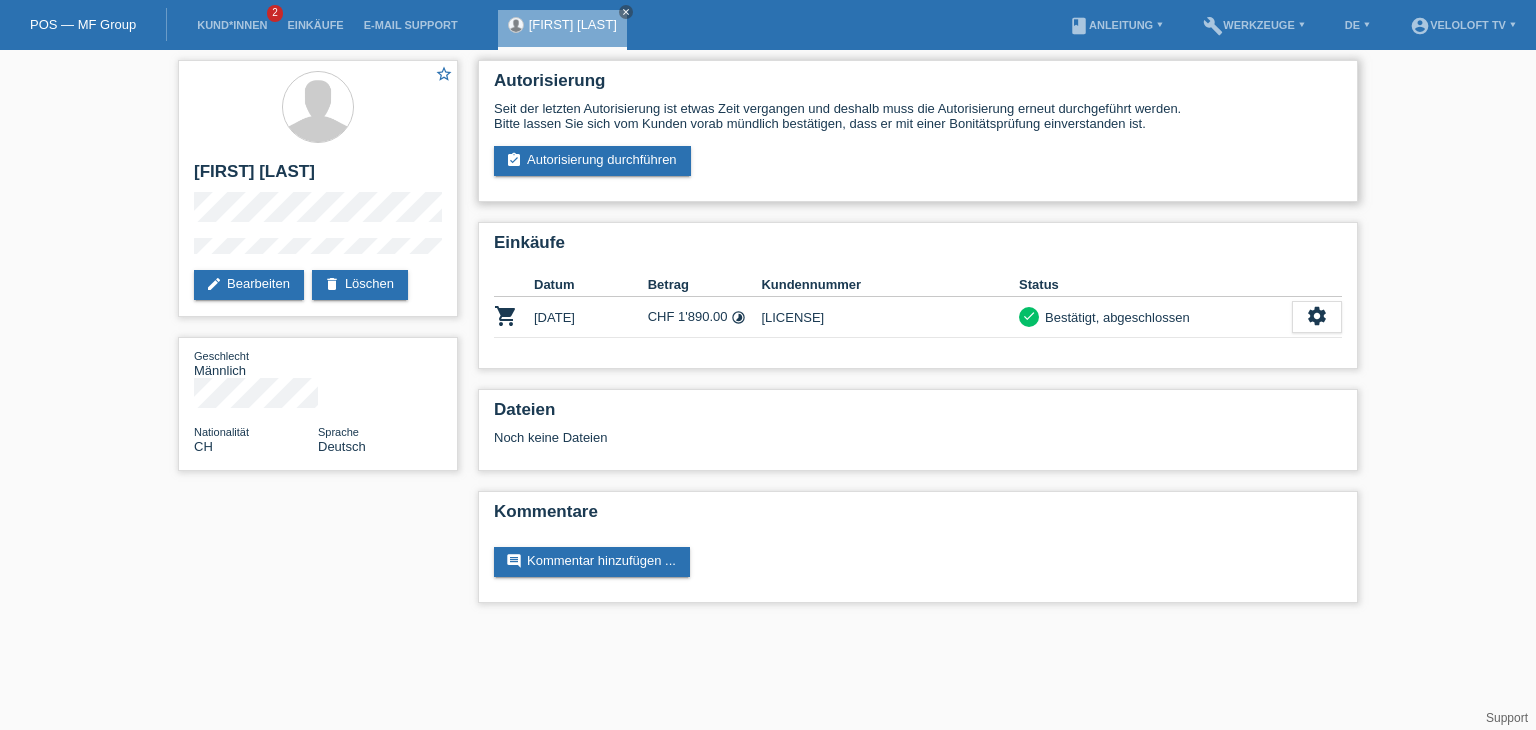 click on "Seit der letzten Autorisierung ist etwas Zeit vergangen und deshalb muss die Autorisierung erneut durchgeführt werden.
Bitte lassen Sie sich vom Kunden vorab mündlich bestätigen, dass er mit einer Bonitätsprüfung einverstanden ist.
assignment_turned_in  Autorisierung durchführen" at bounding box center (918, 138) 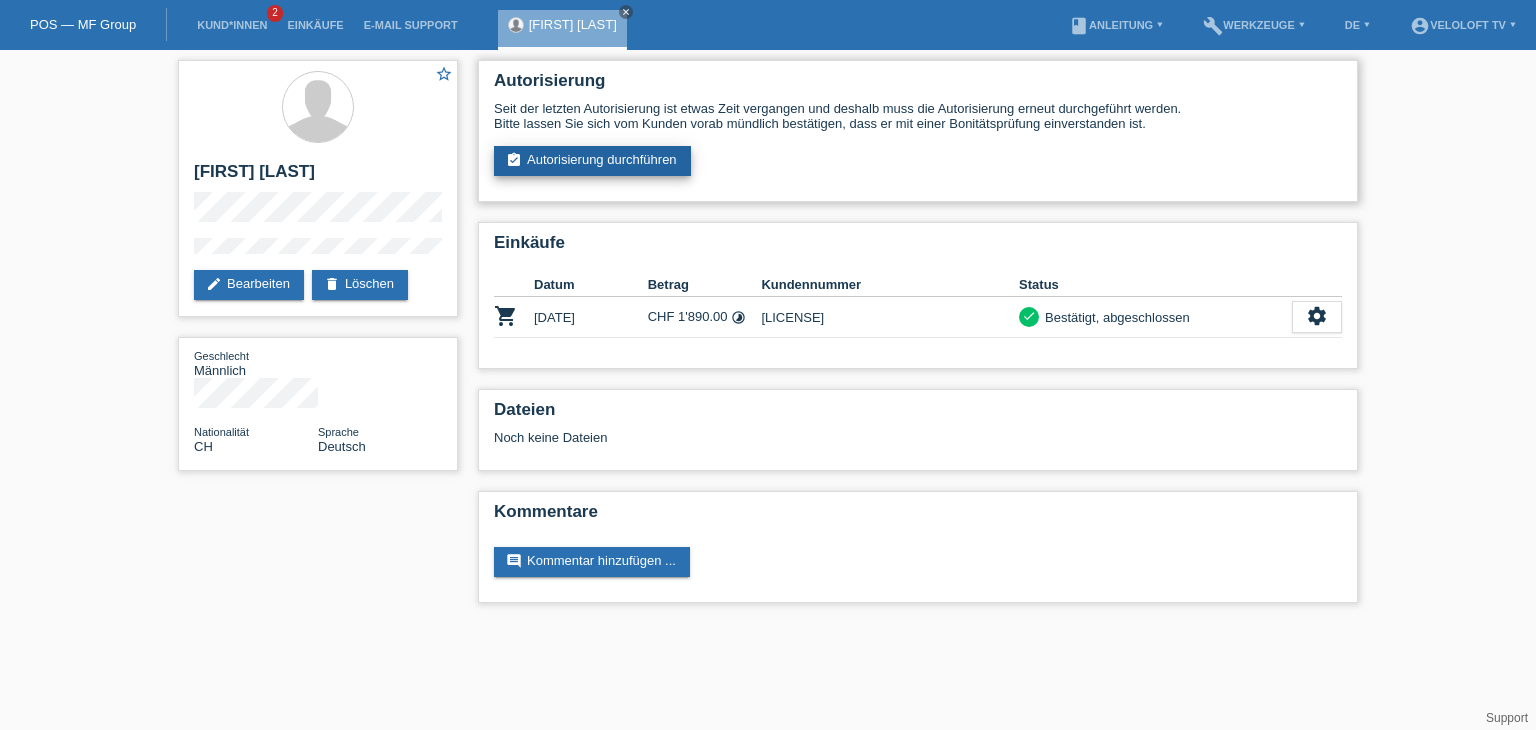 click on "assignment_turned_in  Autorisierung durchführen" at bounding box center [592, 161] 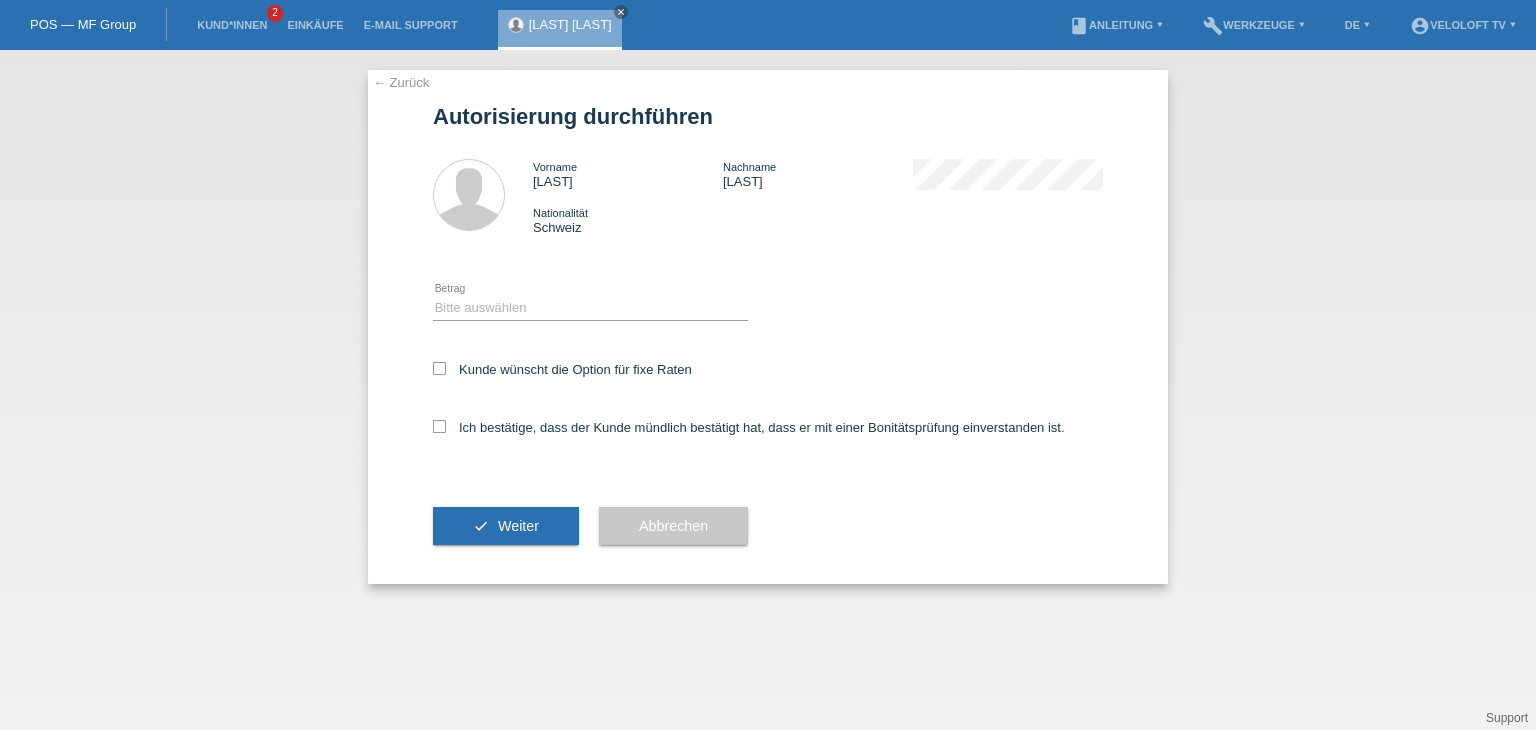 scroll, scrollTop: 0, scrollLeft: 0, axis: both 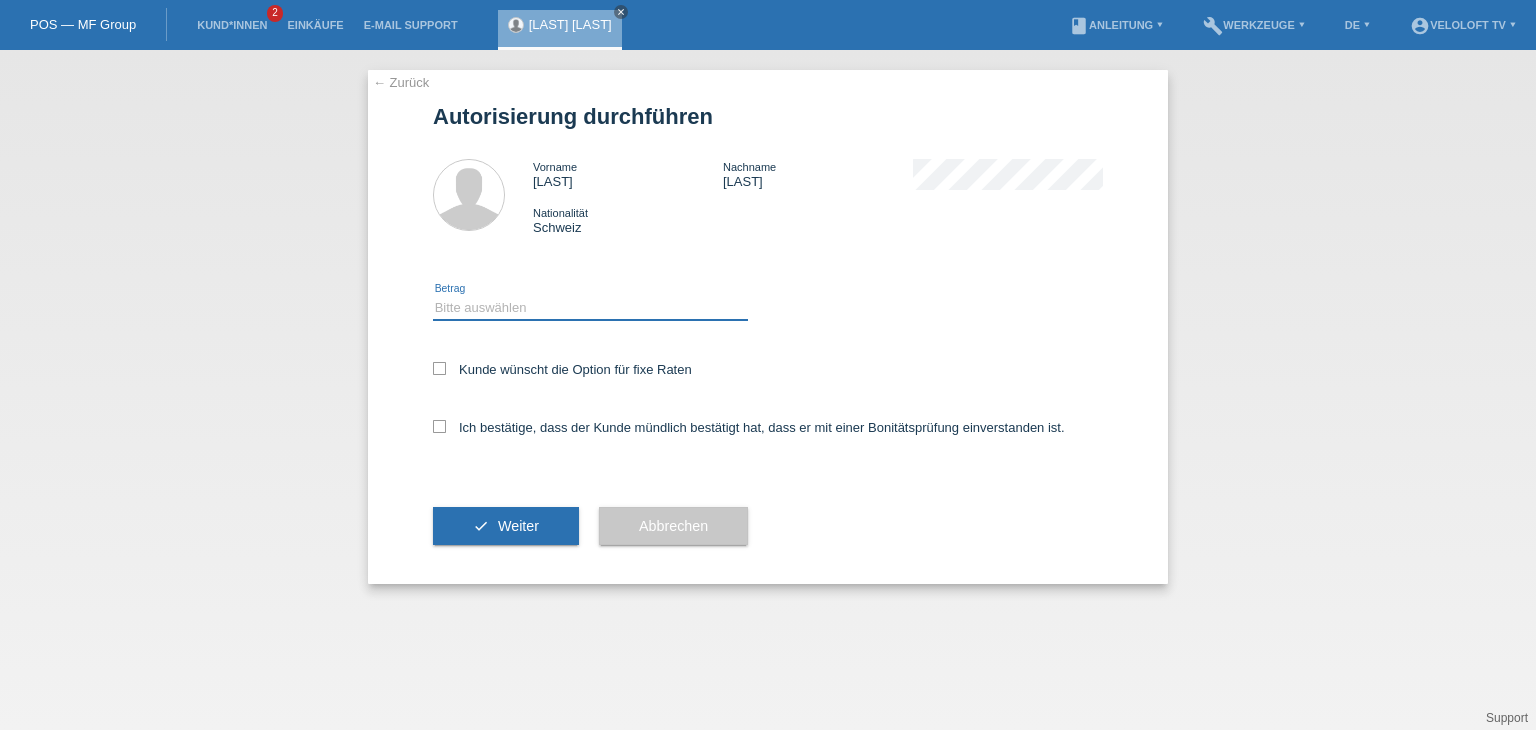 click on "Bitte auswählen
CHF 1.00 - CHF 499.00
CHF 500.00 - CHF 1'999.00
CHF 2'000.00 - CHF 15'000.00" at bounding box center [590, 308] 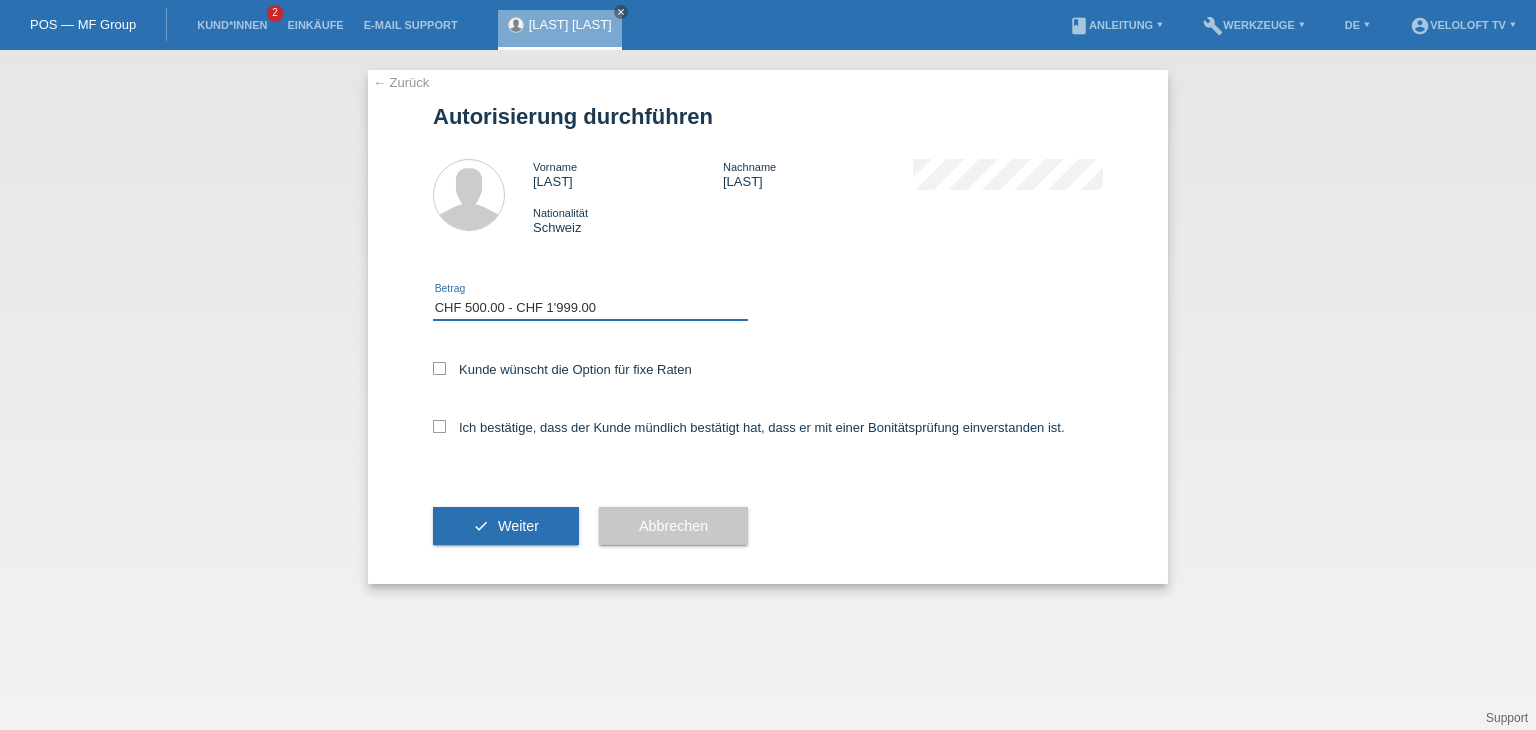 click on "Bitte auswählen
CHF 1.00 - CHF 499.00
CHF 500.00 - CHF 1'999.00
CHF 2'000.00 - CHF 15'000.00" at bounding box center [590, 308] 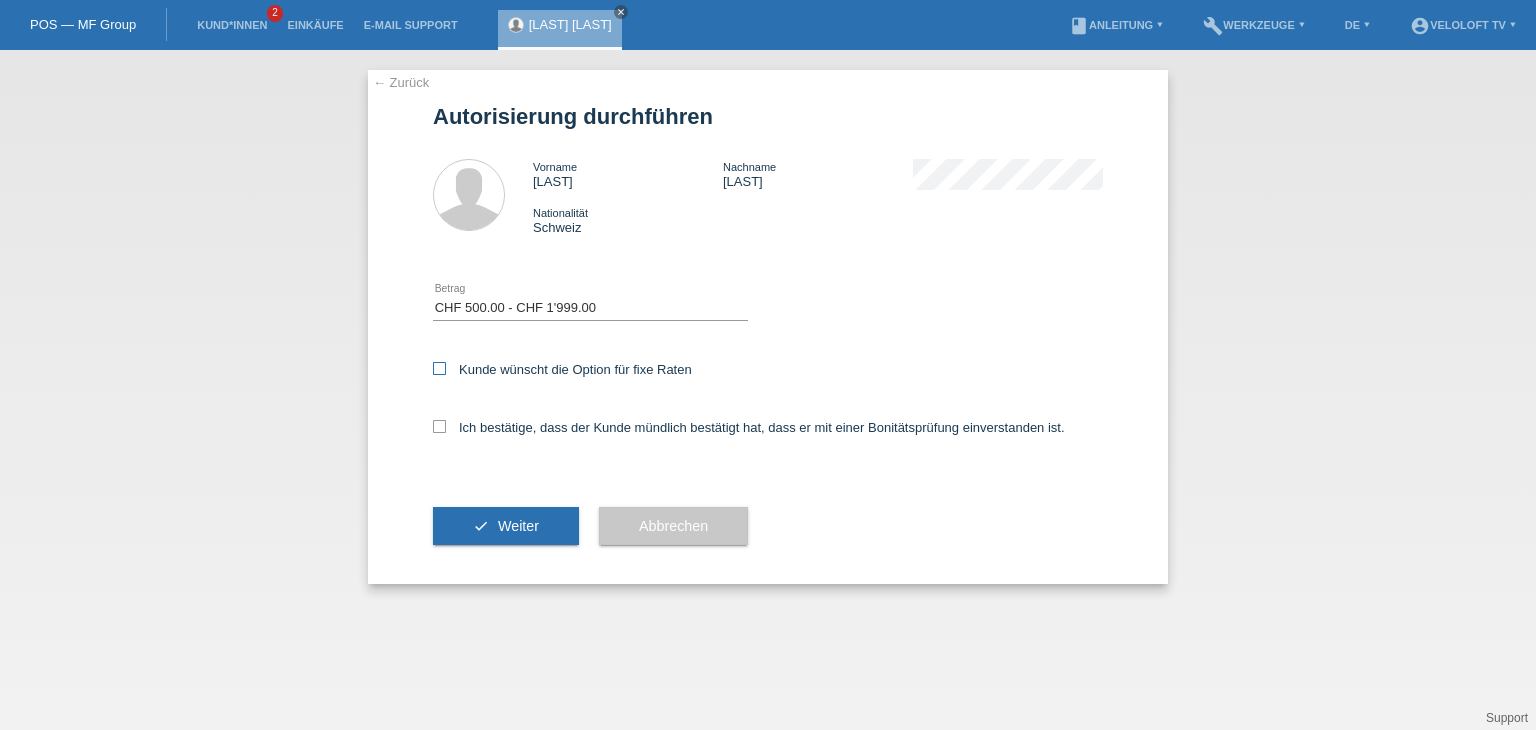 click on "Kunde wünscht die Option für fixe Raten" at bounding box center (562, 369) 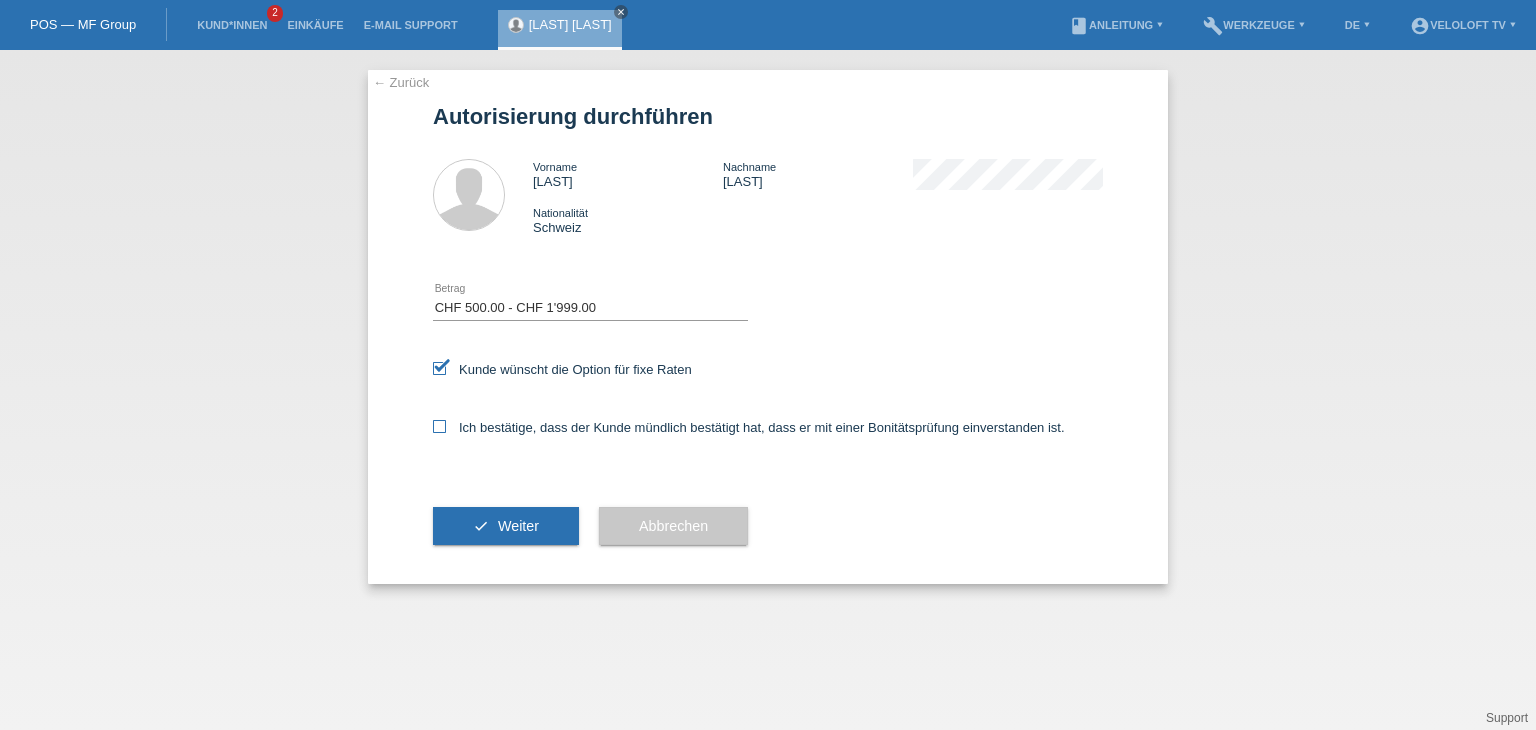 click on "Ich bestätige, dass der Kunde mündlich bestätigt hat, dass er mit einer Bonitätsprüfung einverstanden ist." at bounding box center [749, 427] 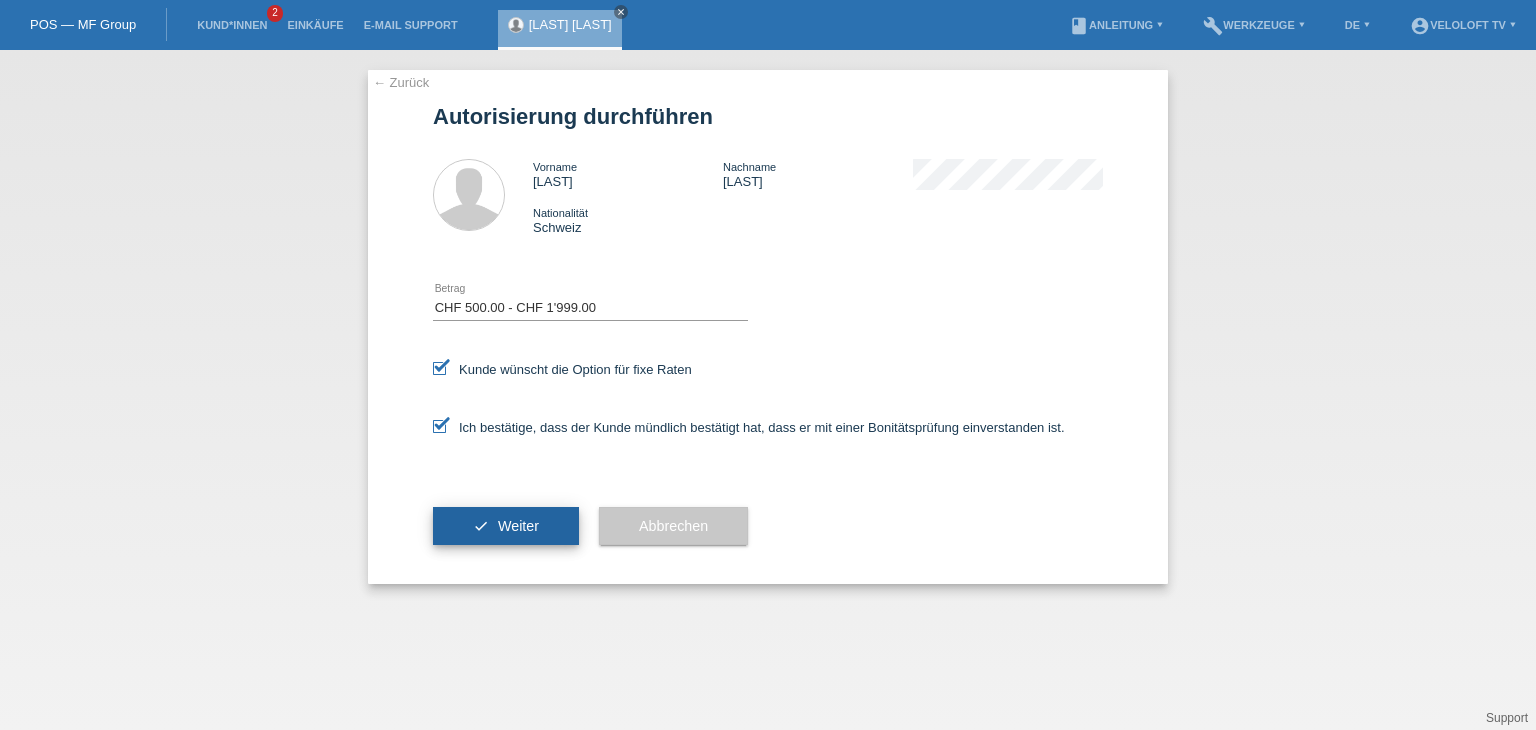 click on "Weiter" at bounding box center (518, 526) 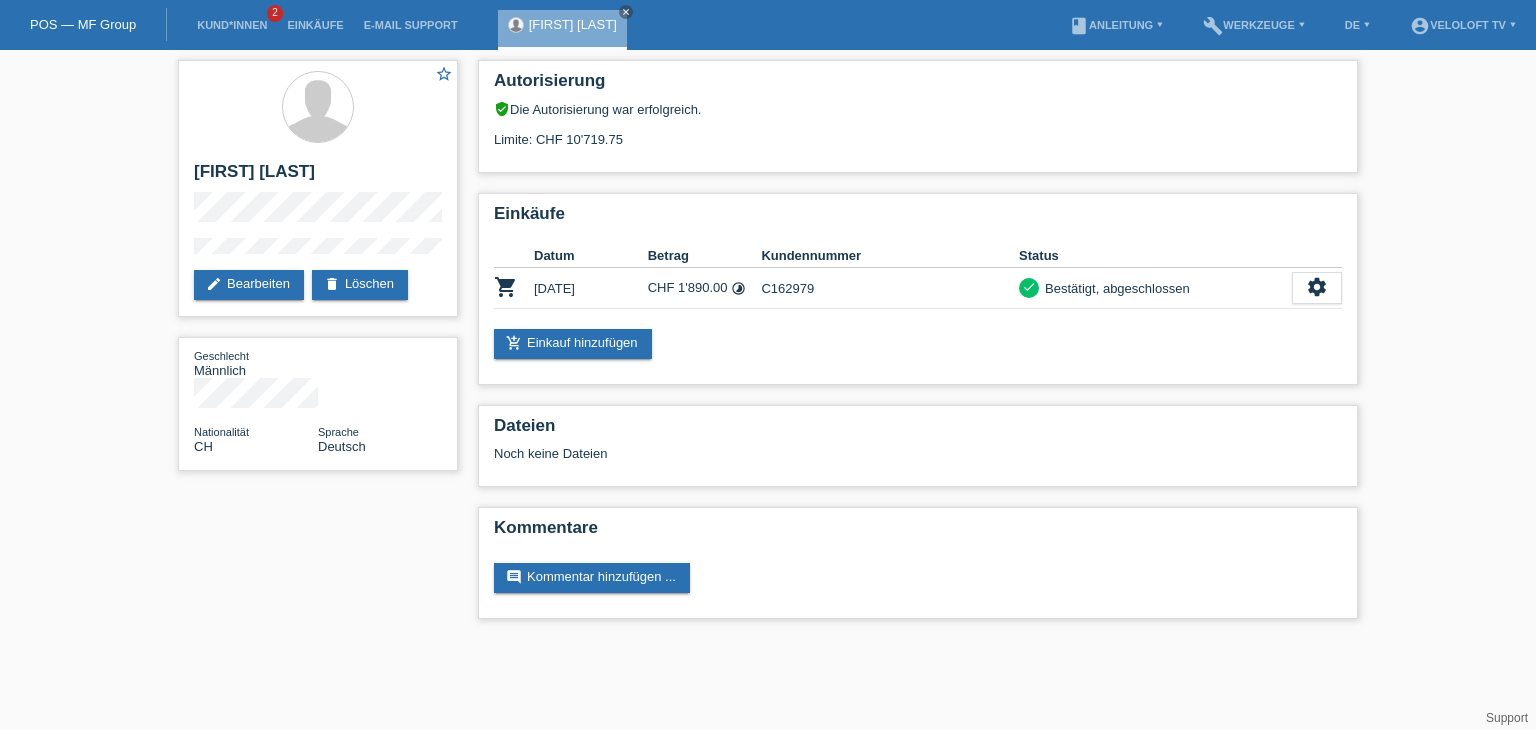 scroll, scrollTop: 0, scrollLeft: 0, axis: both 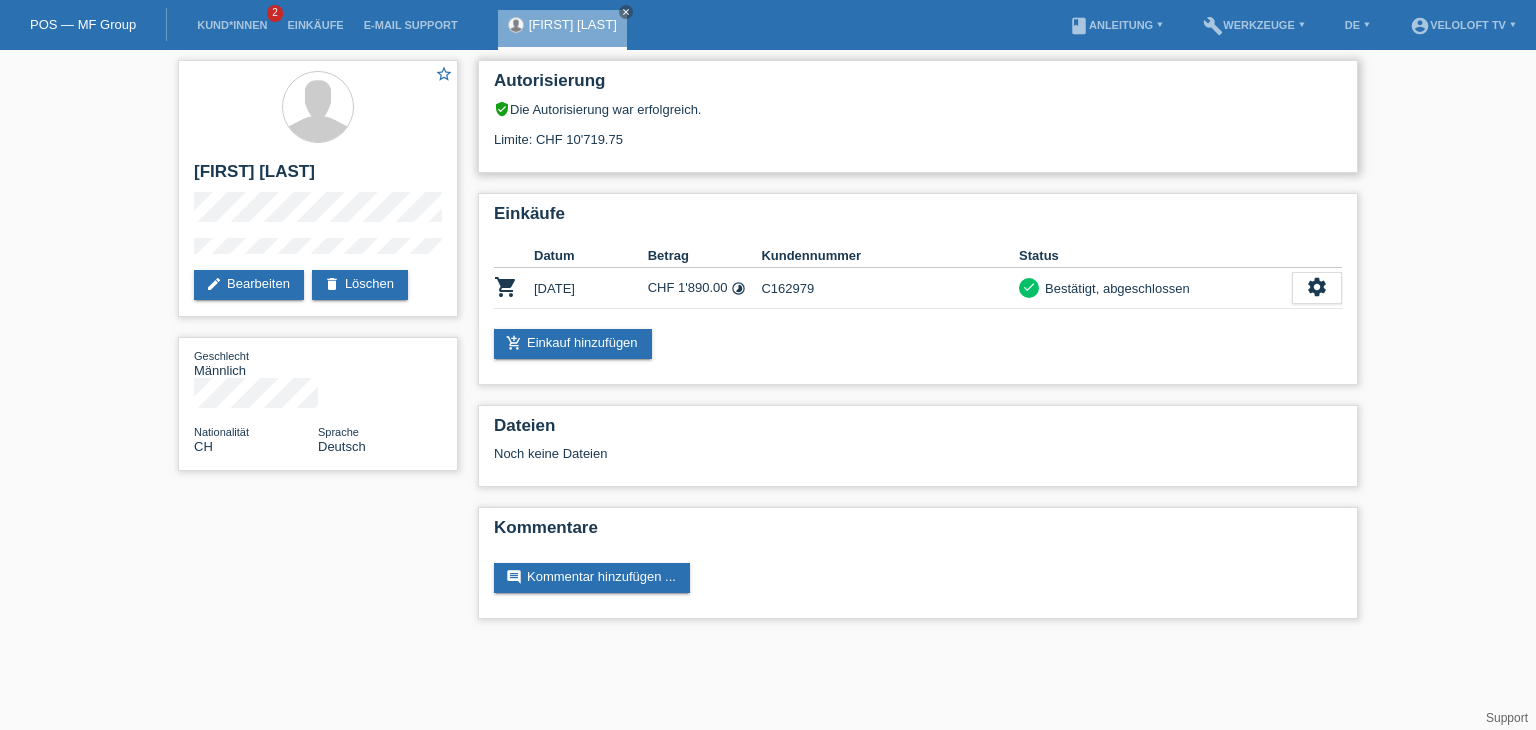 drag, startPoint x: 537, startPoint y: 140, endPoint x: 620, endPoint y: 137, distance: 83.0542 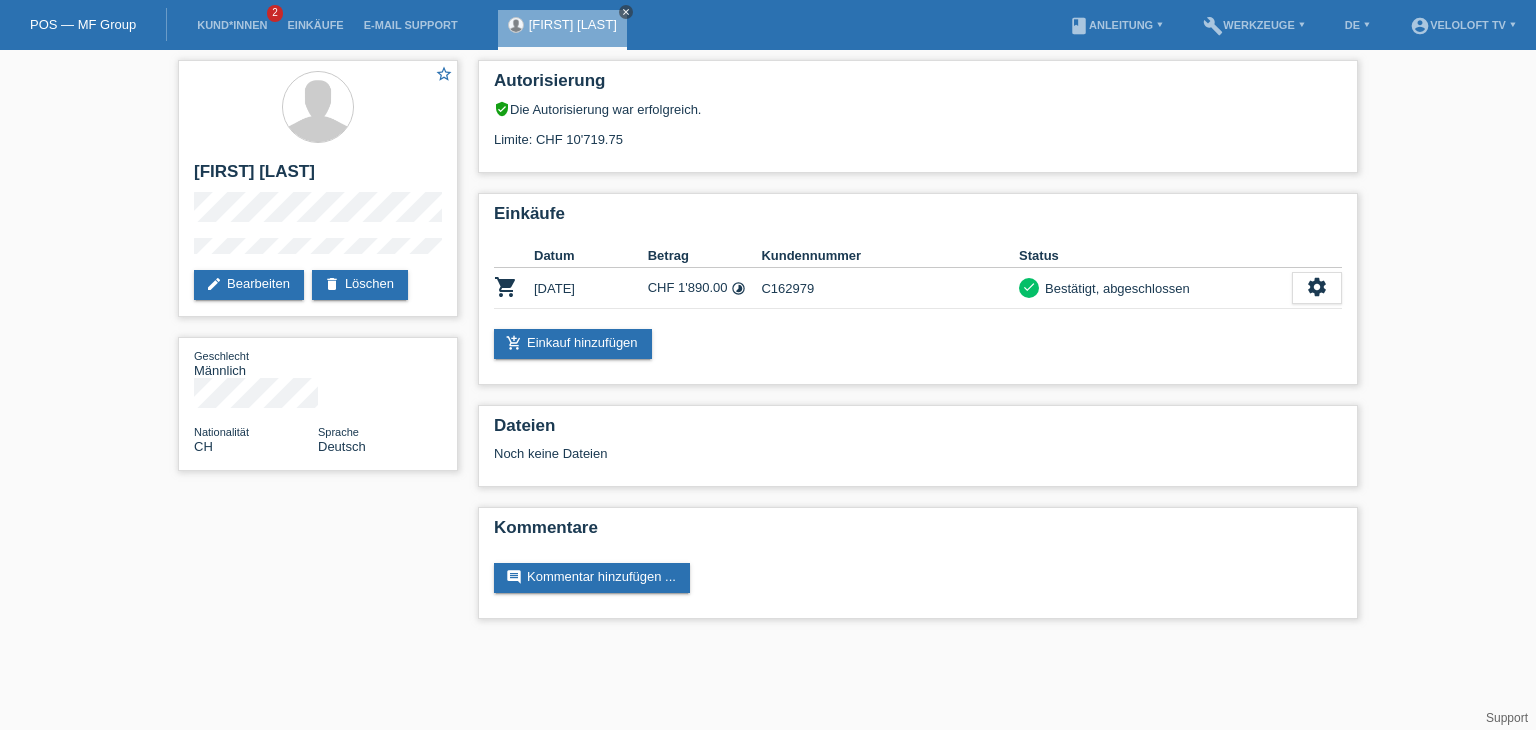 click on "close" at bounding box center [626, 12] 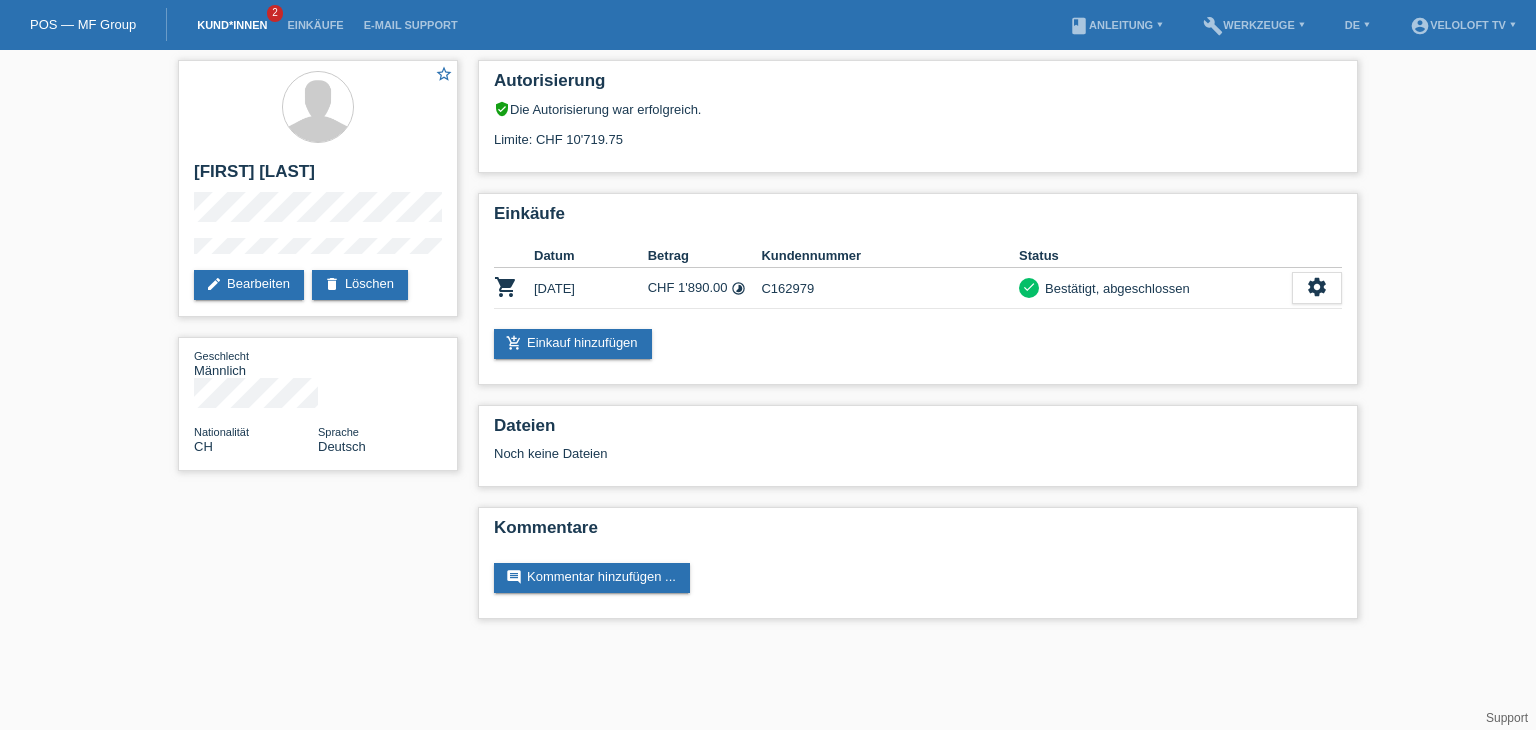 click on "Kund*innen" at bounding box center (232, 25) 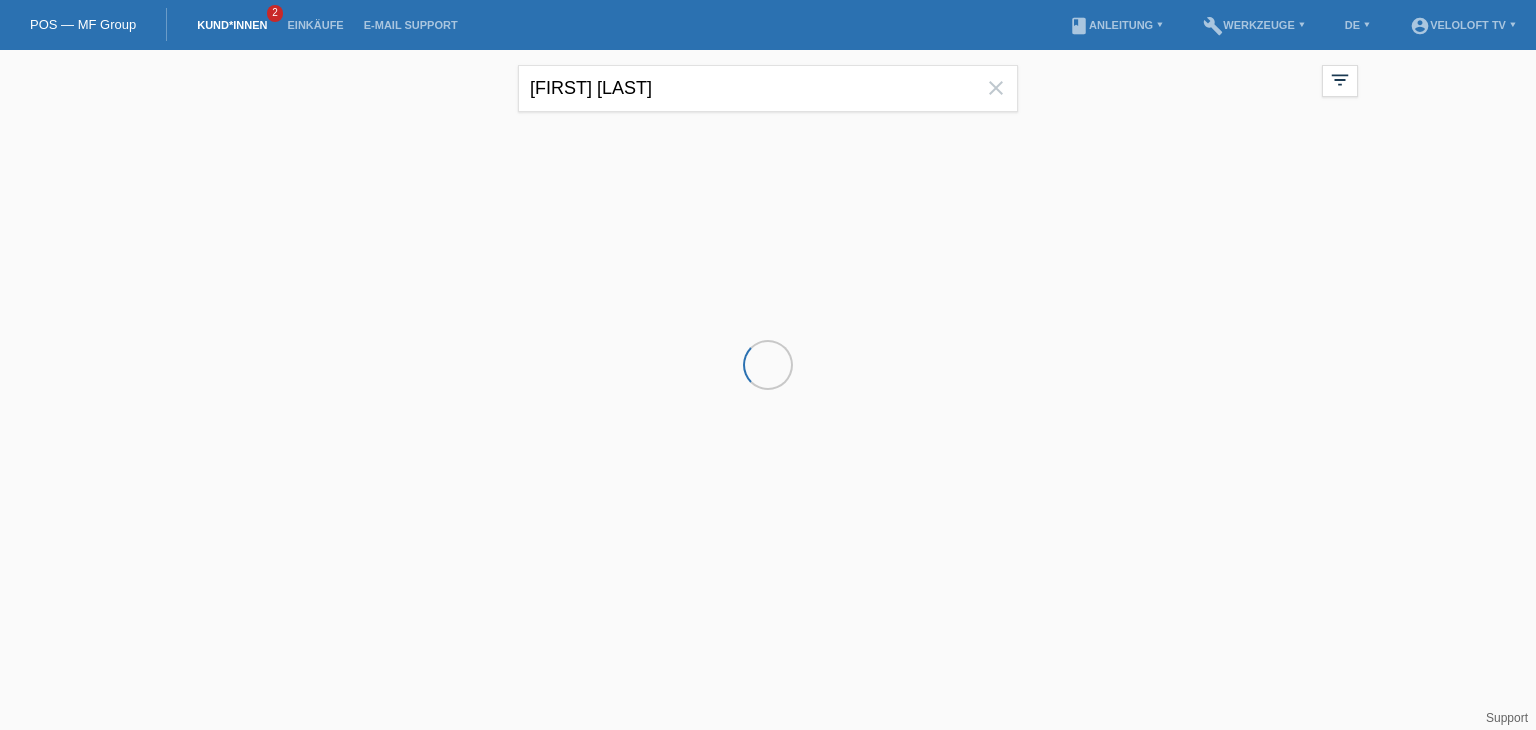 scroll, scrollTop: 0, scrollLeft: 0, axis: both 